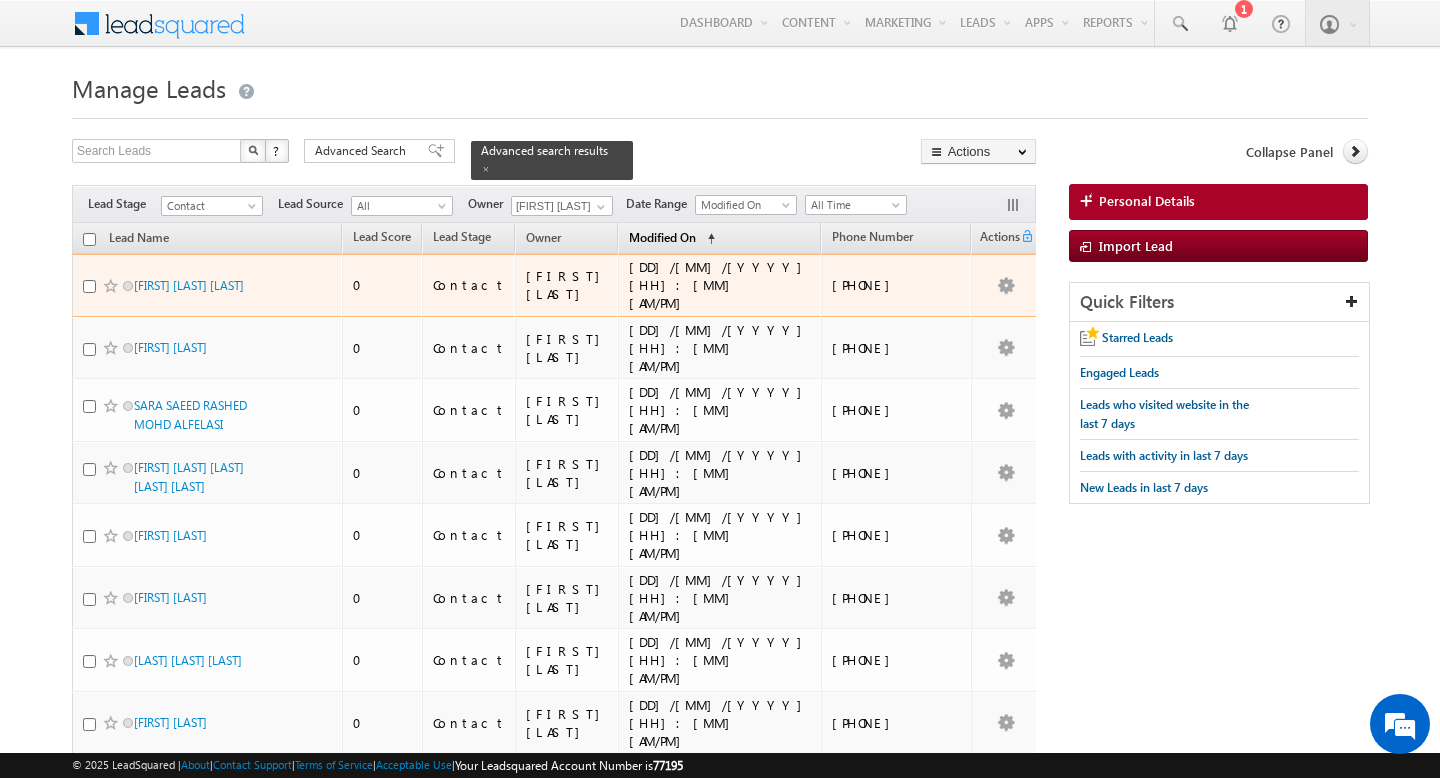 scroll, scrollTop: 0, scrollLeft: 0, axis: both 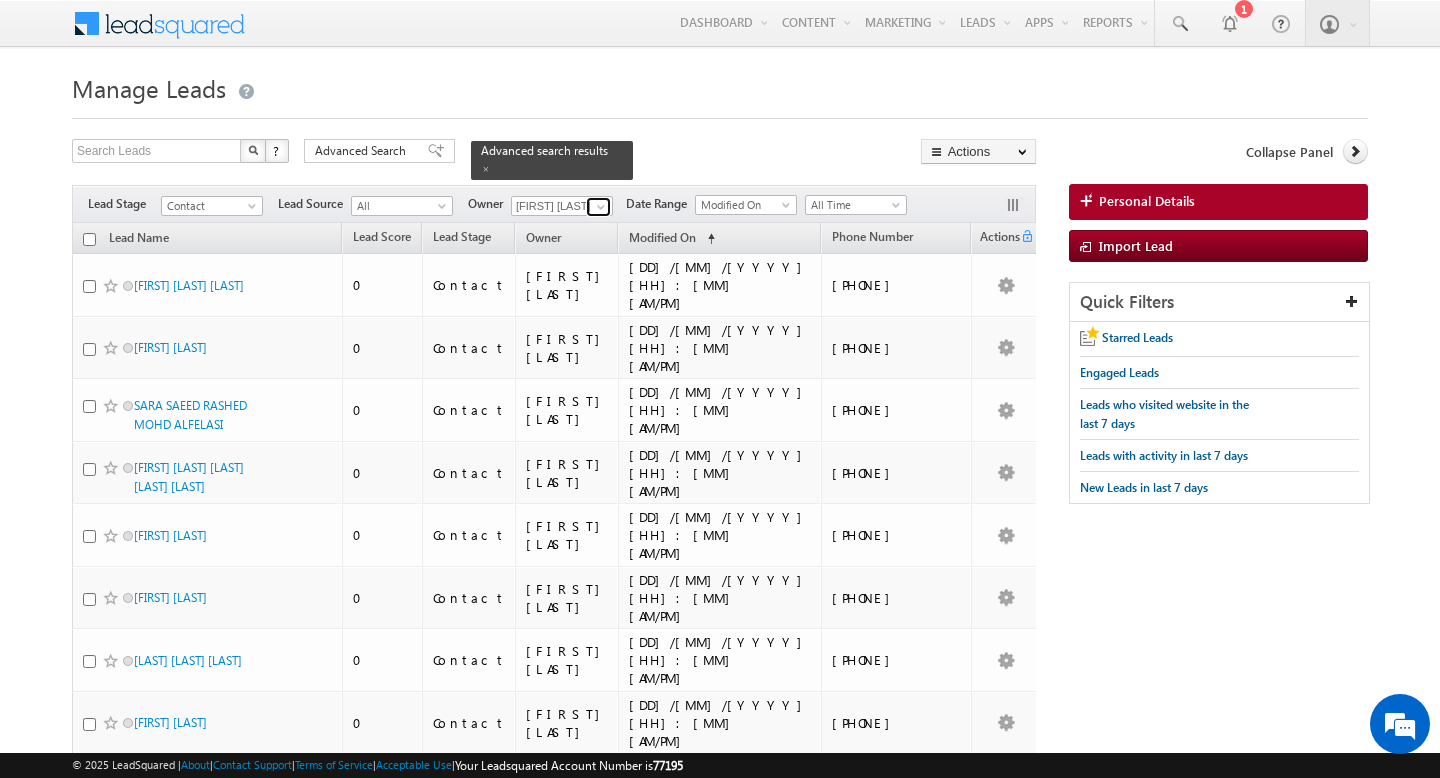 click at bounding box center [601, 207] 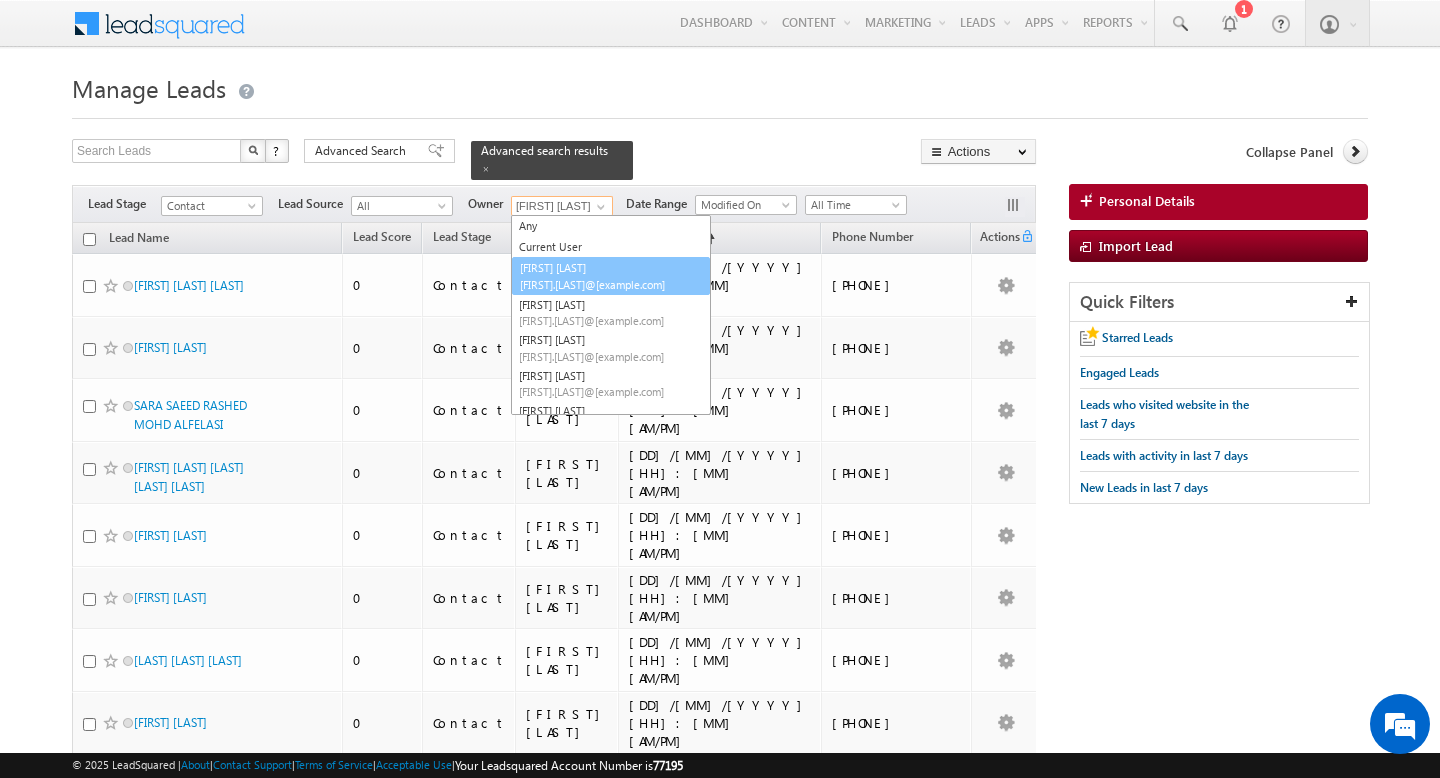 scroll, scrollTop: 20, scrollLeft: 0, axis: vertical 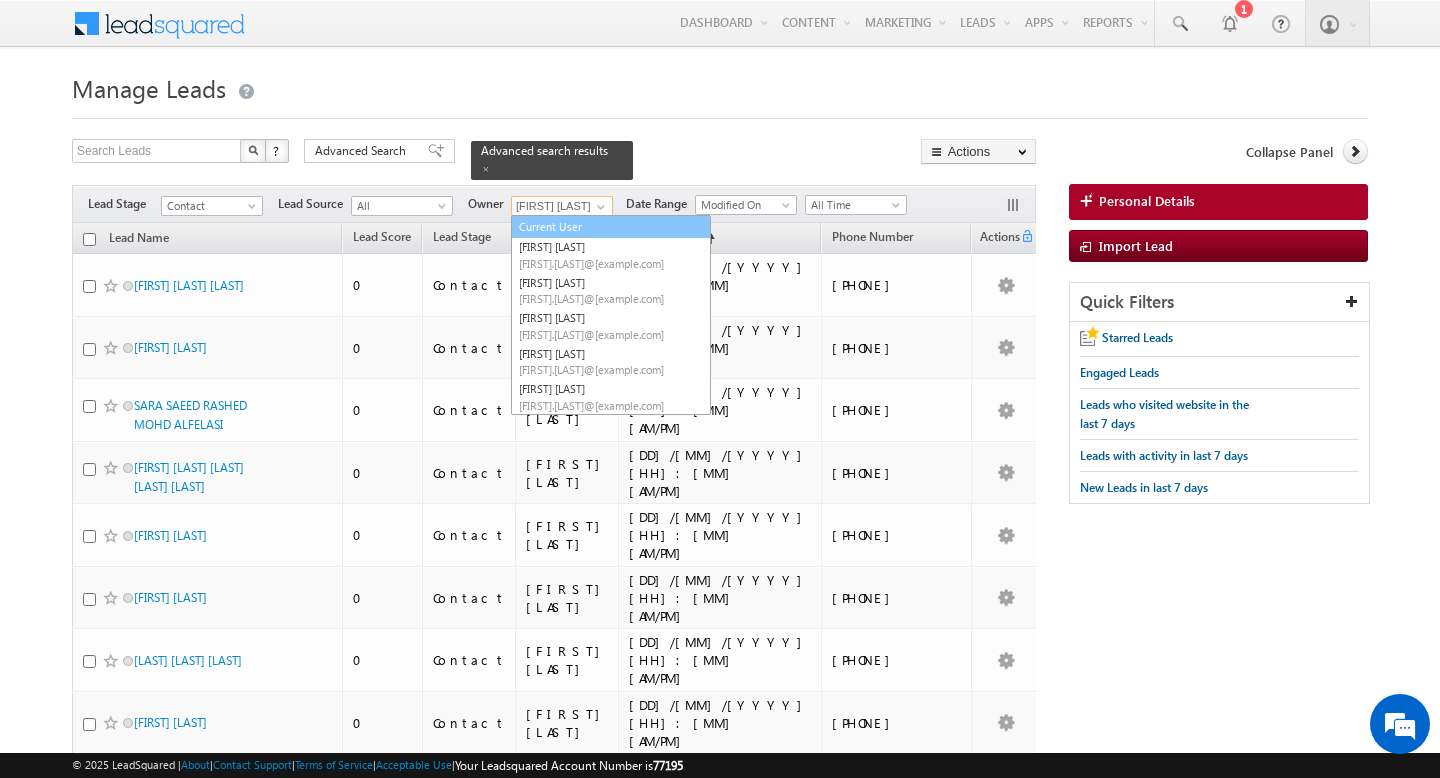 click on "Current User" at bounding box center [611, 227] 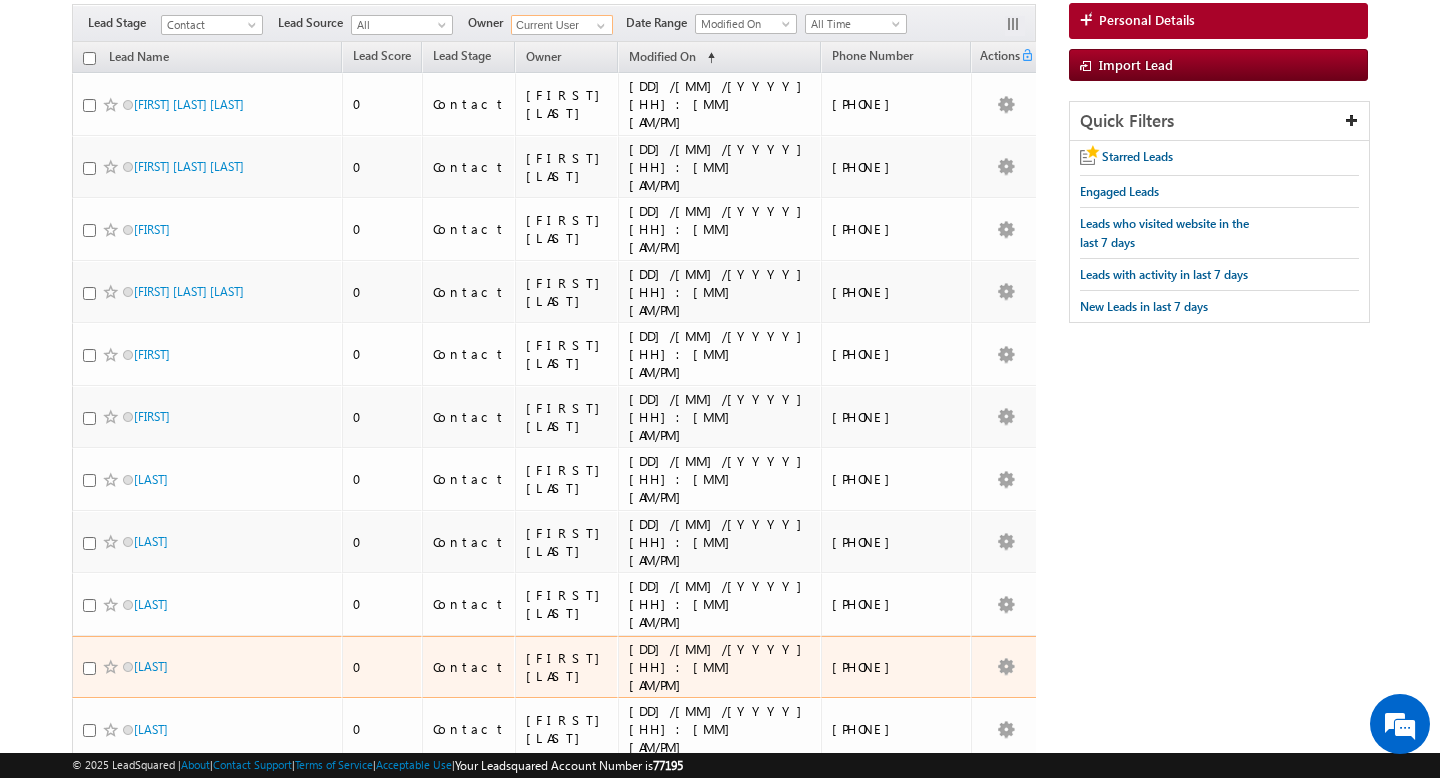 scroll, scrollTop: 0, scrollLeft: 0, axis: both 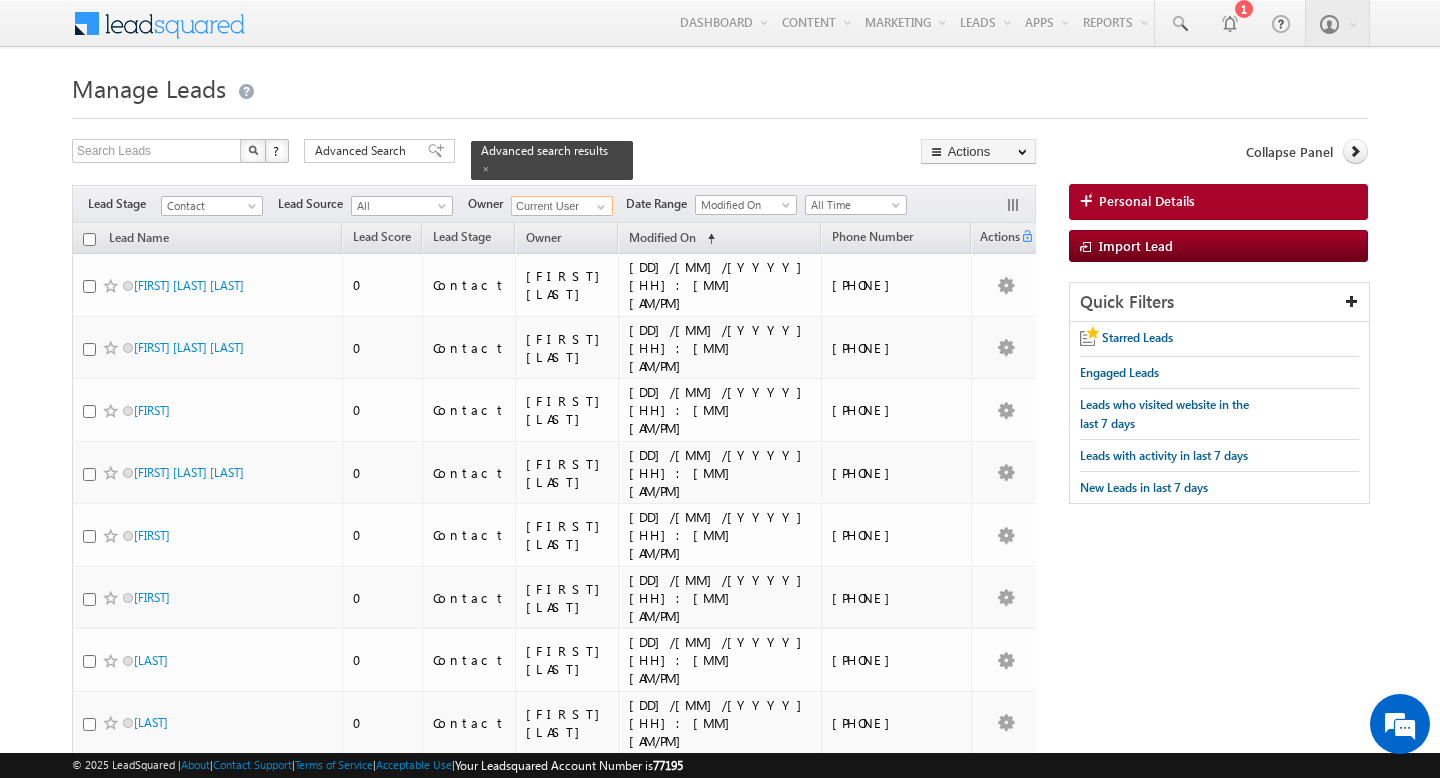 click at bounding box center (89, 239) 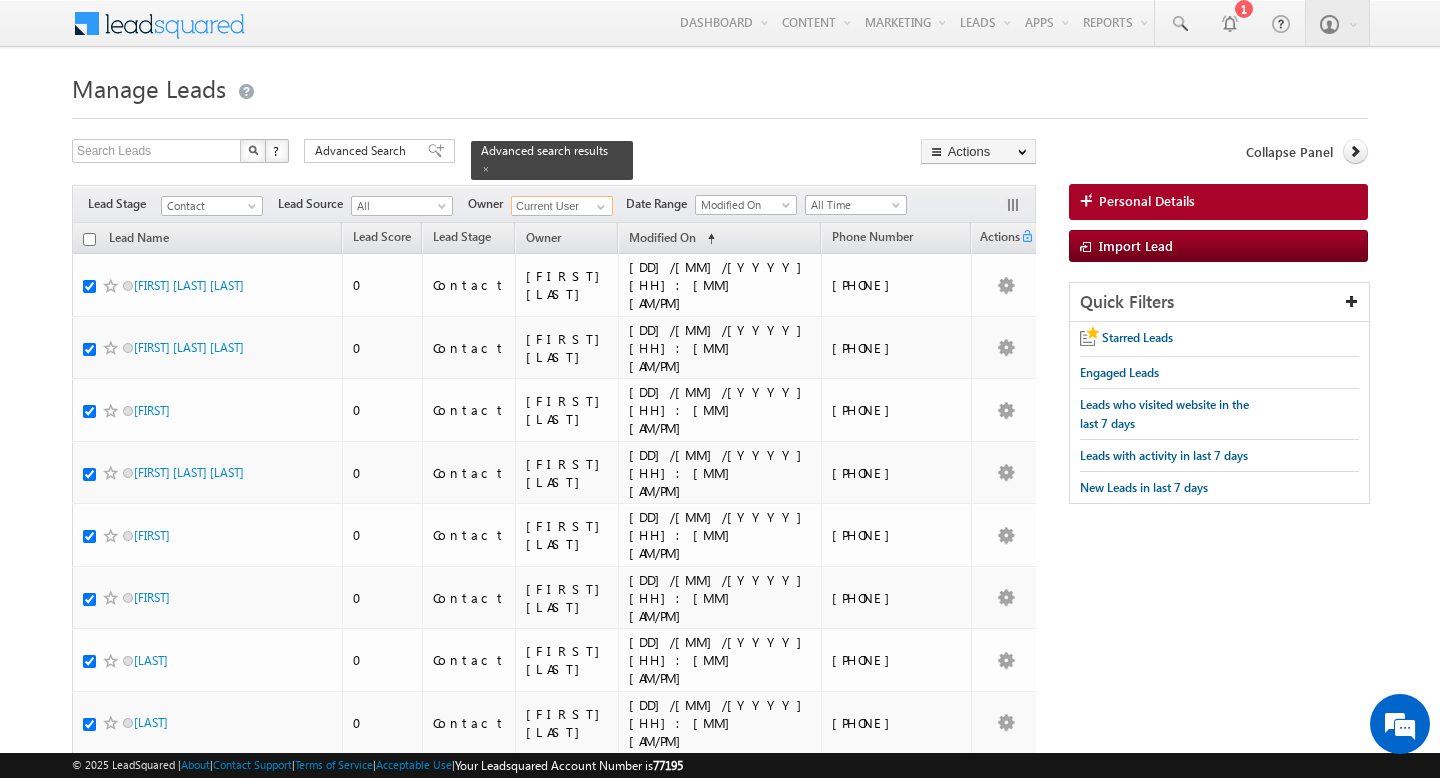 checkbox on "true" 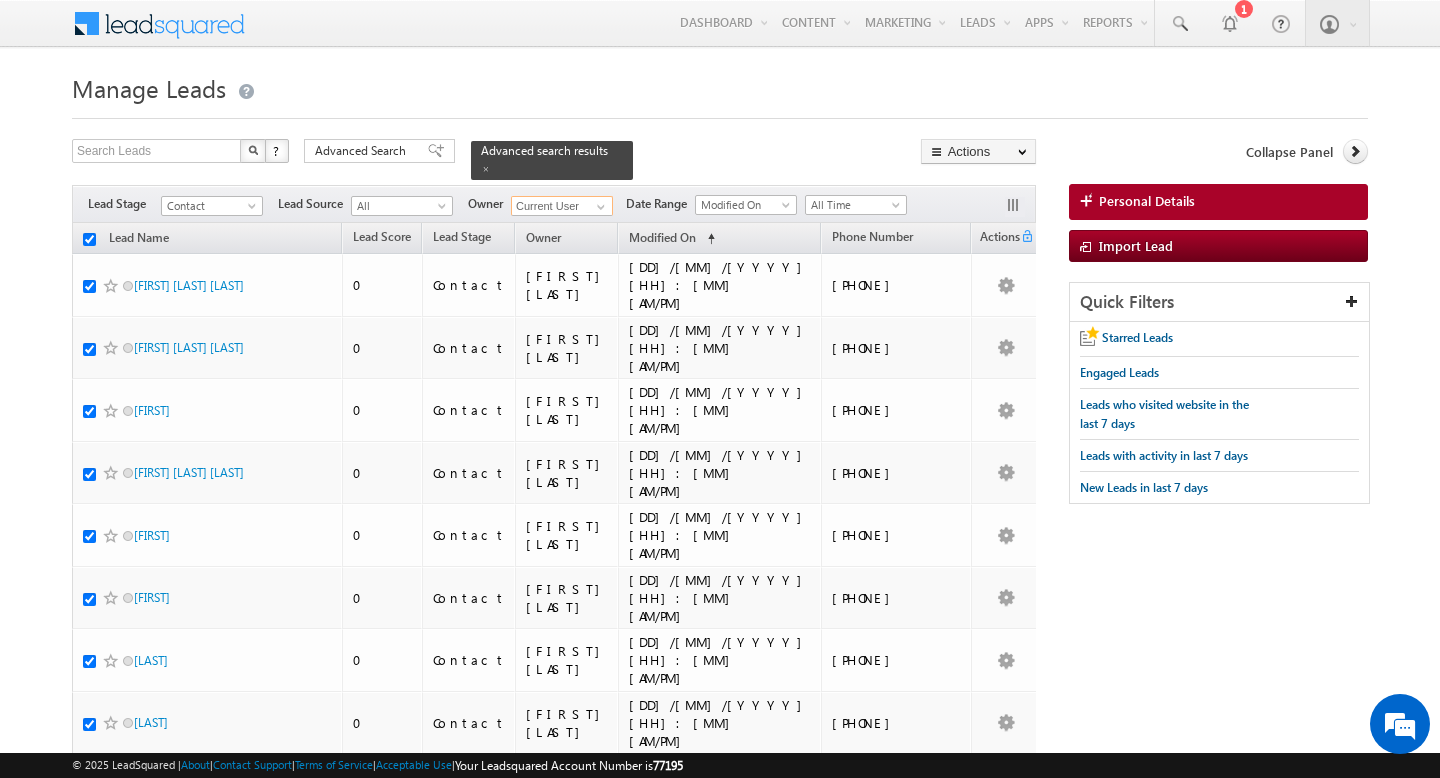 checkbox on "true" 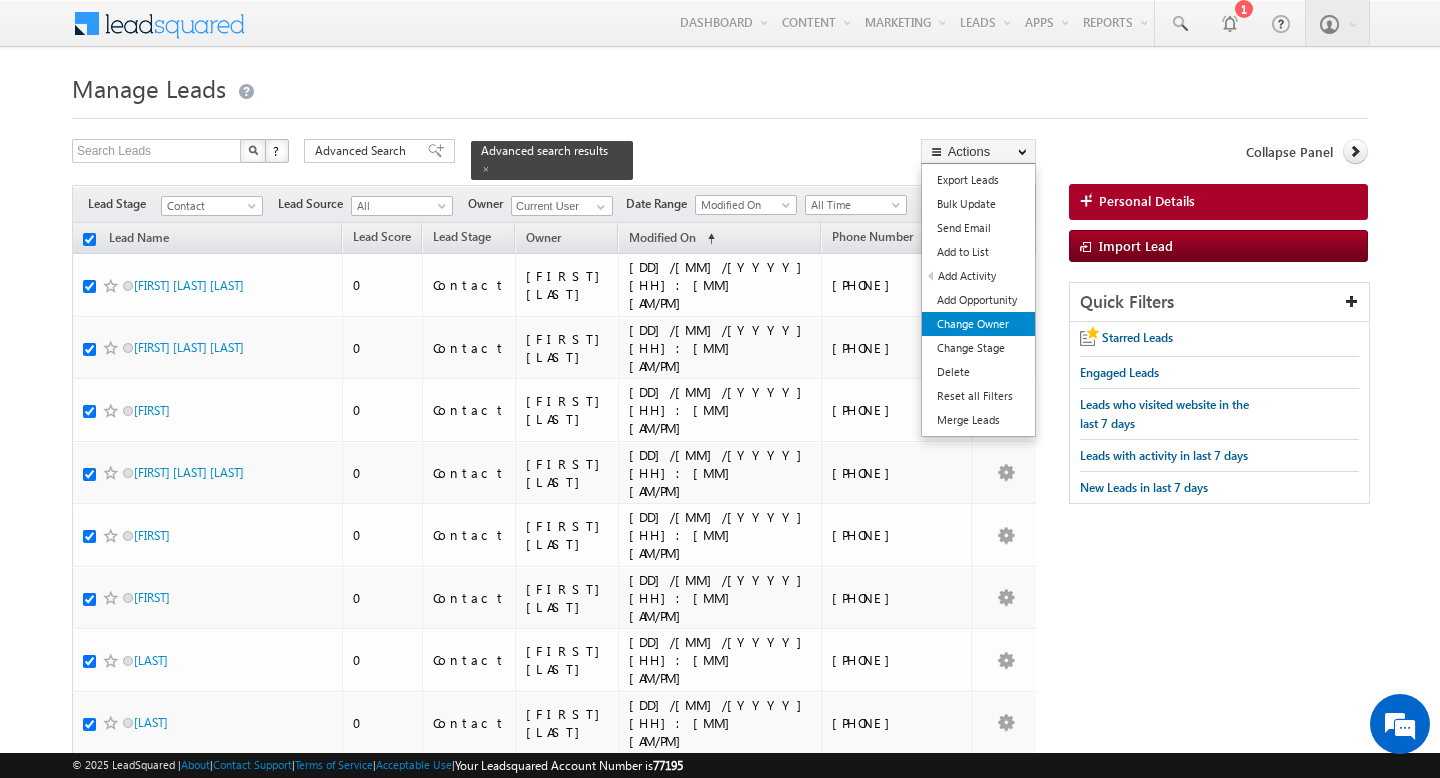 click on "Change Owner" at bounding box center (978, 324) 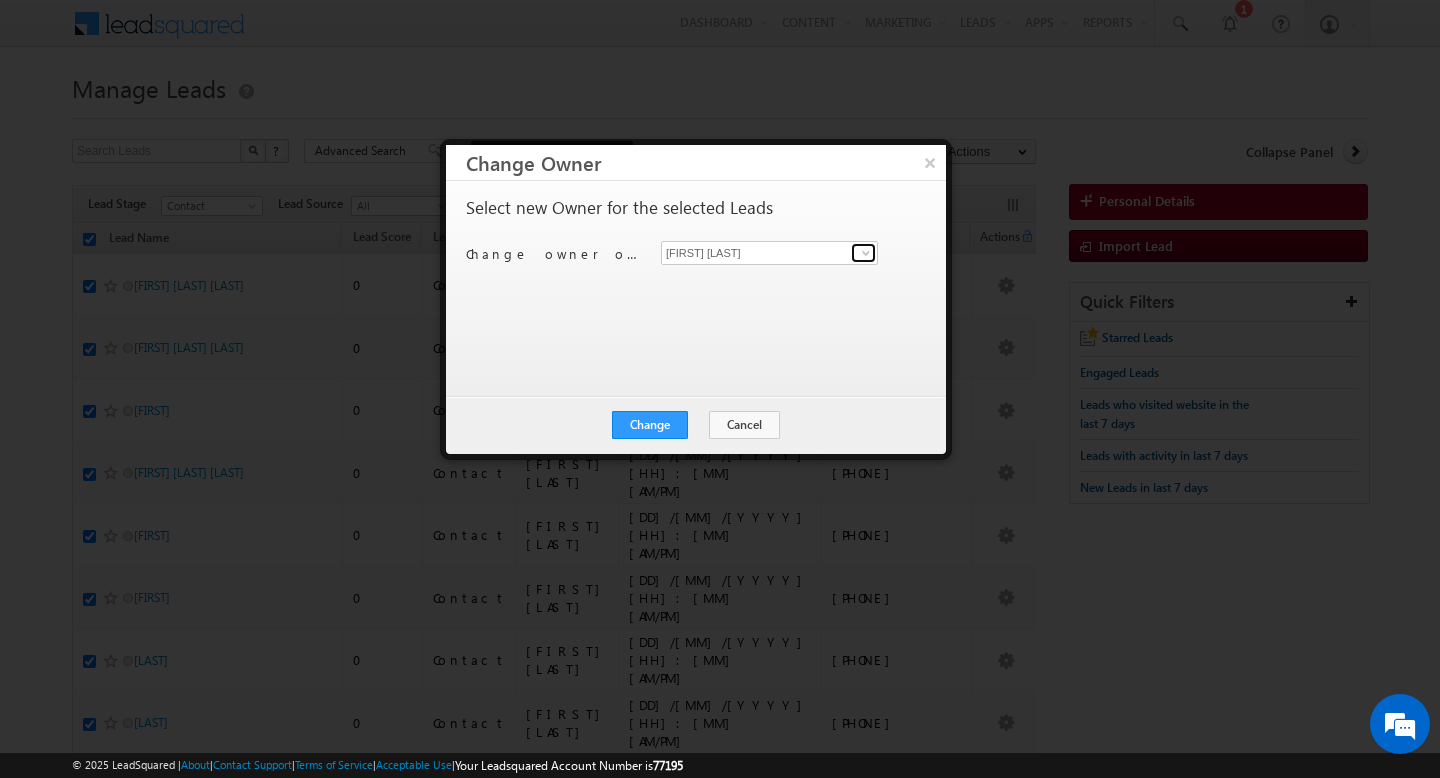 click at bounding box center [866, 253] 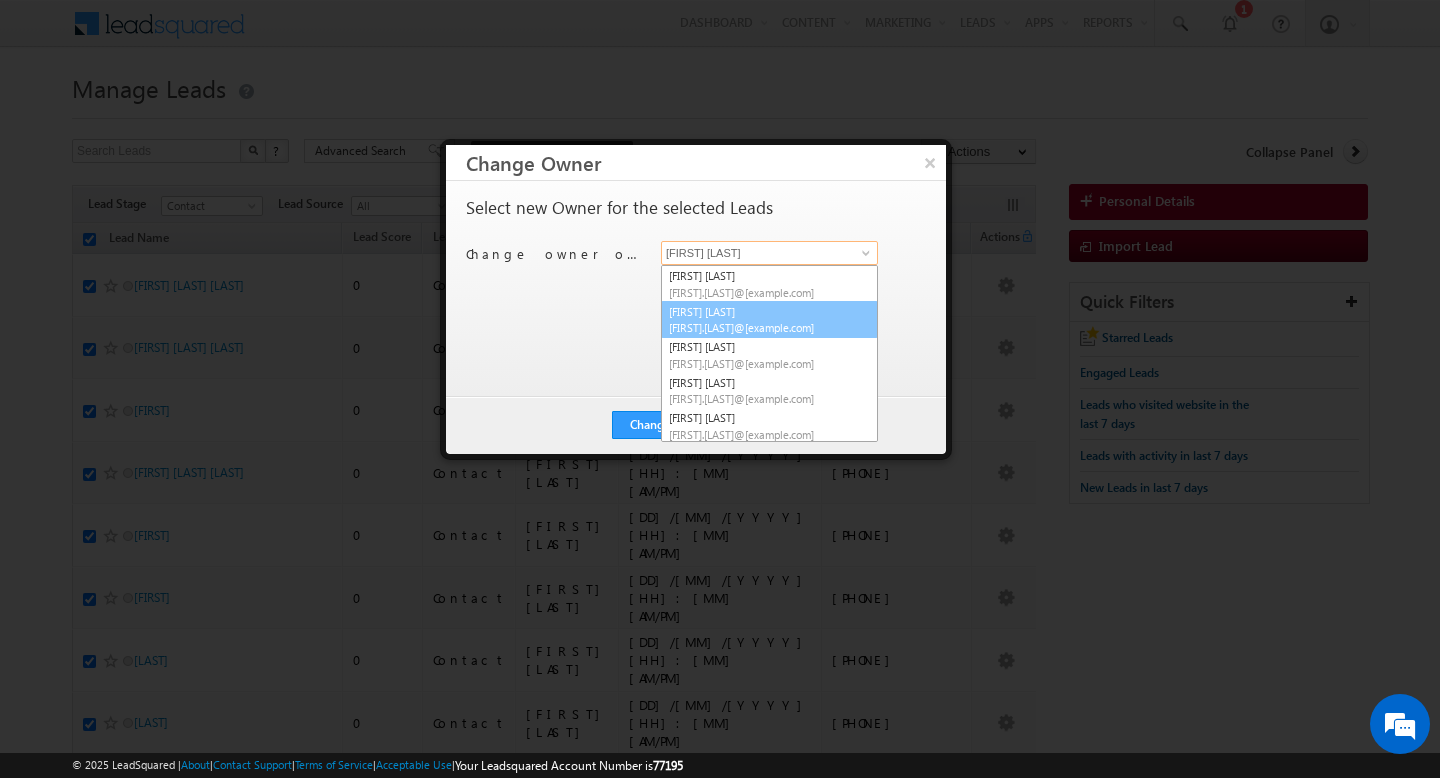 scroll, scrollTop: 38, scrollLeft: 0, axis: vertical 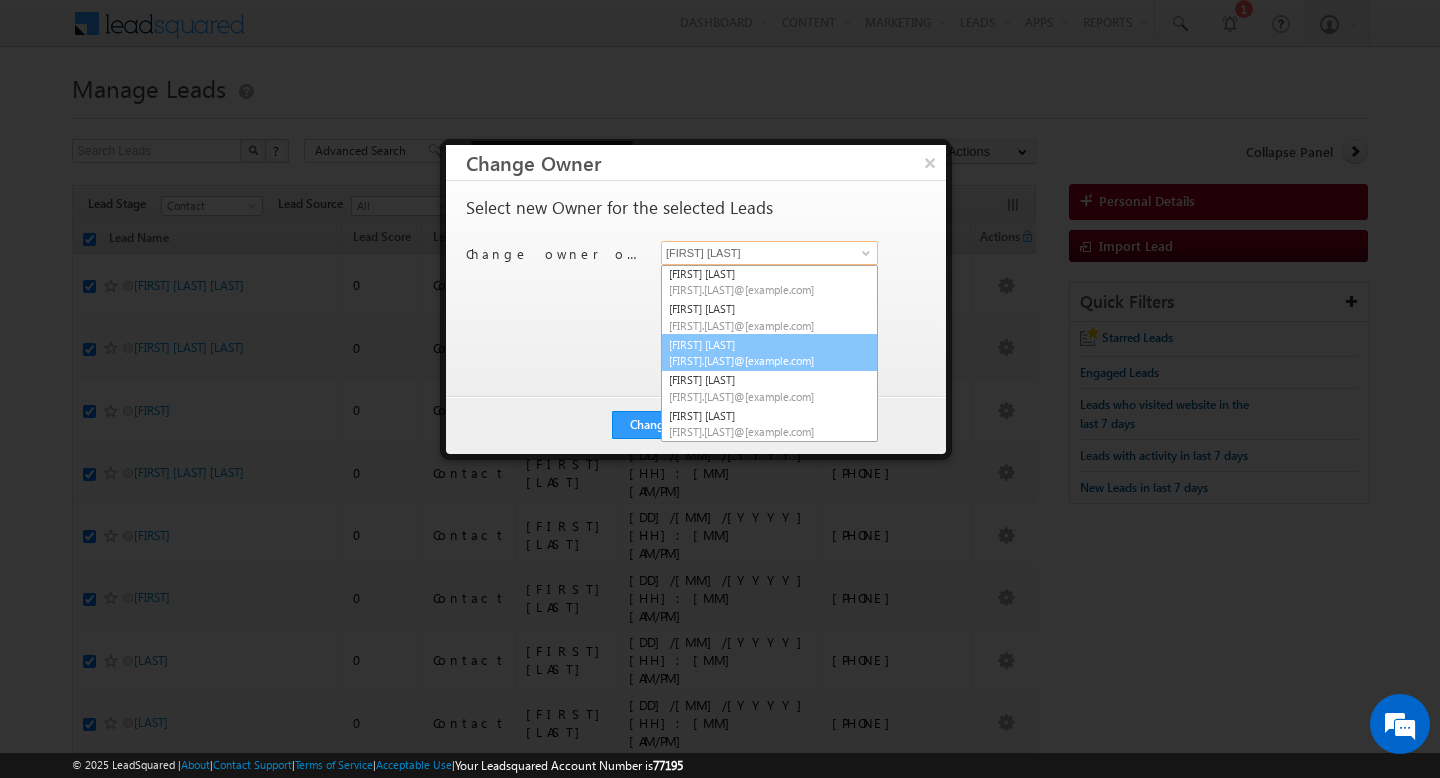 click on "[FIRST] [LAST]   [FIRST].[LAST]@[example.com]" at bounding box center (769, 353) 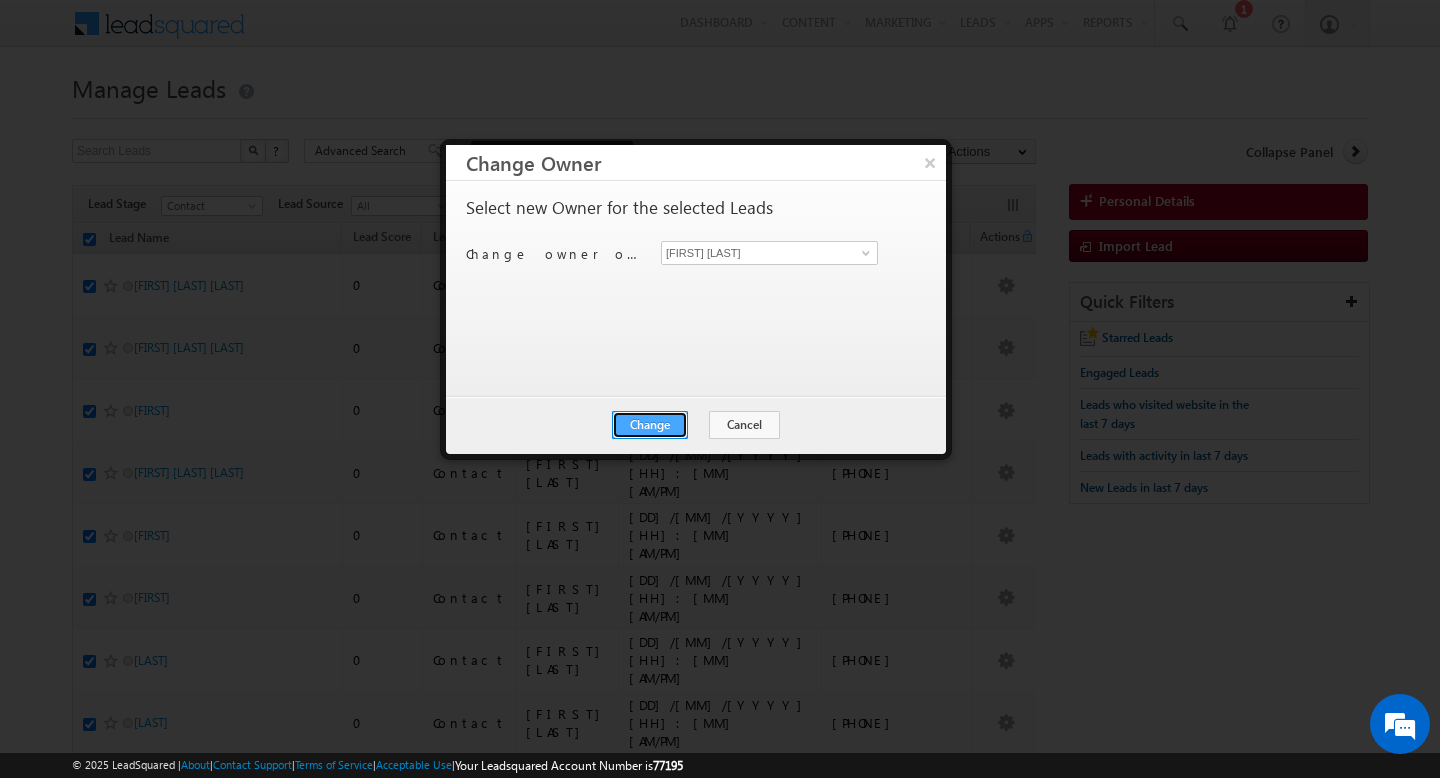 click on "Change" at bounding box center (650, 425) 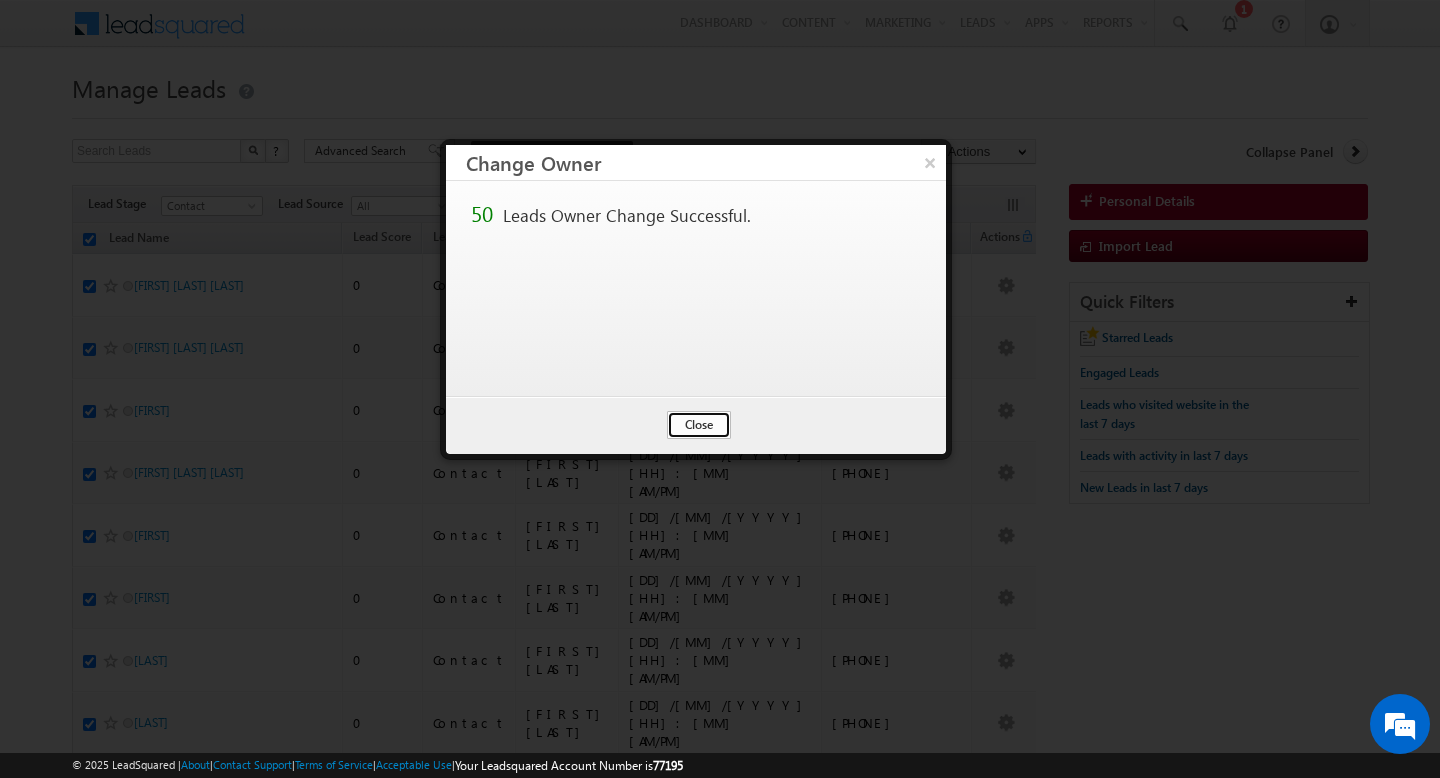 click on "Close" at bounding box center (699, 425) 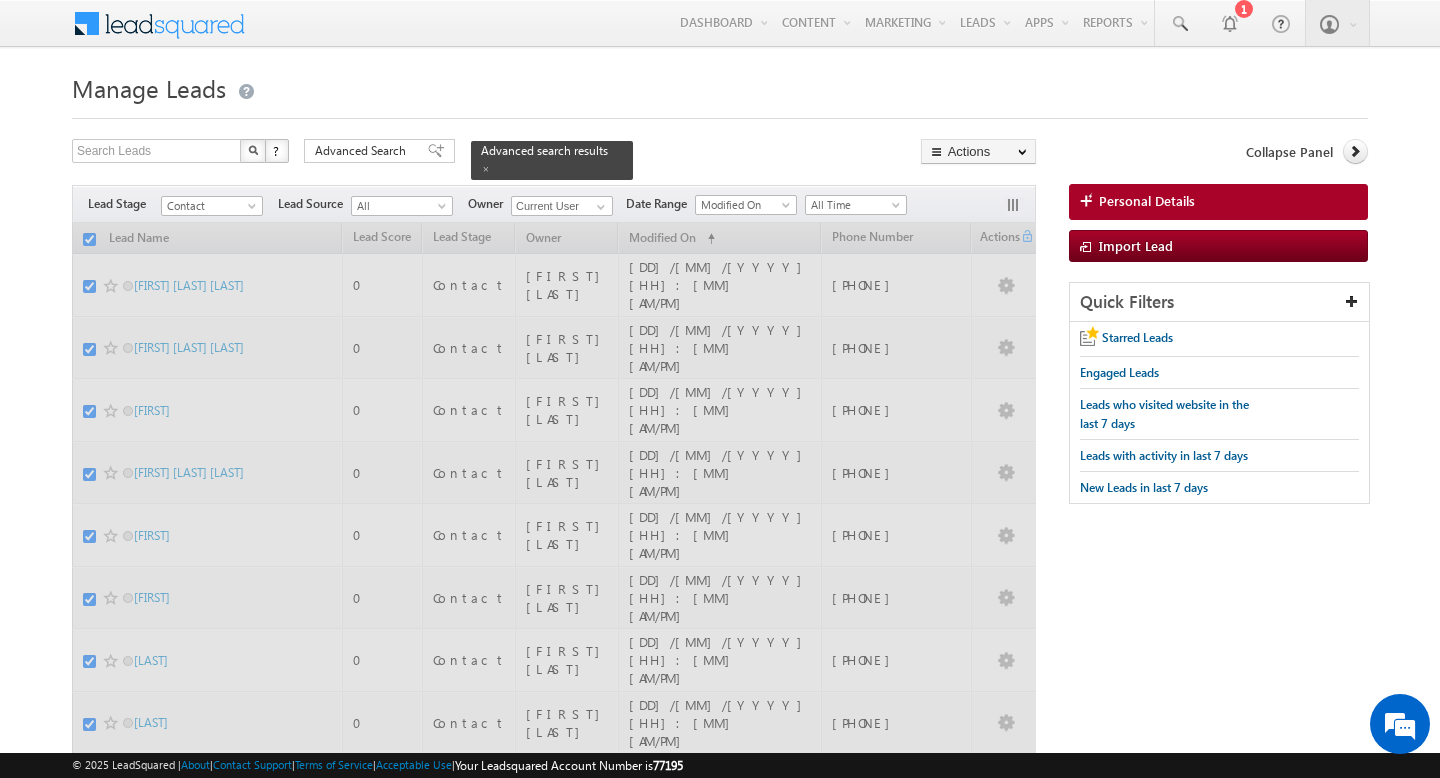 checkbox on "false" 